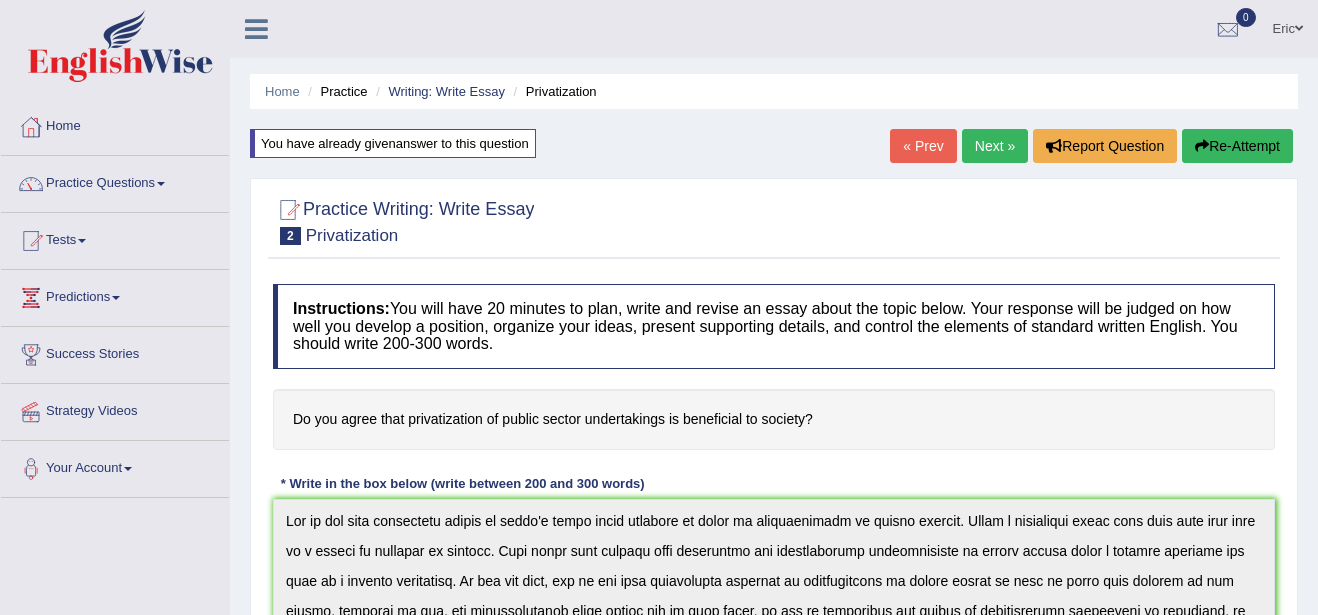 scroll, scrollTop: 298, scrollLeft: 0, axis: vertical 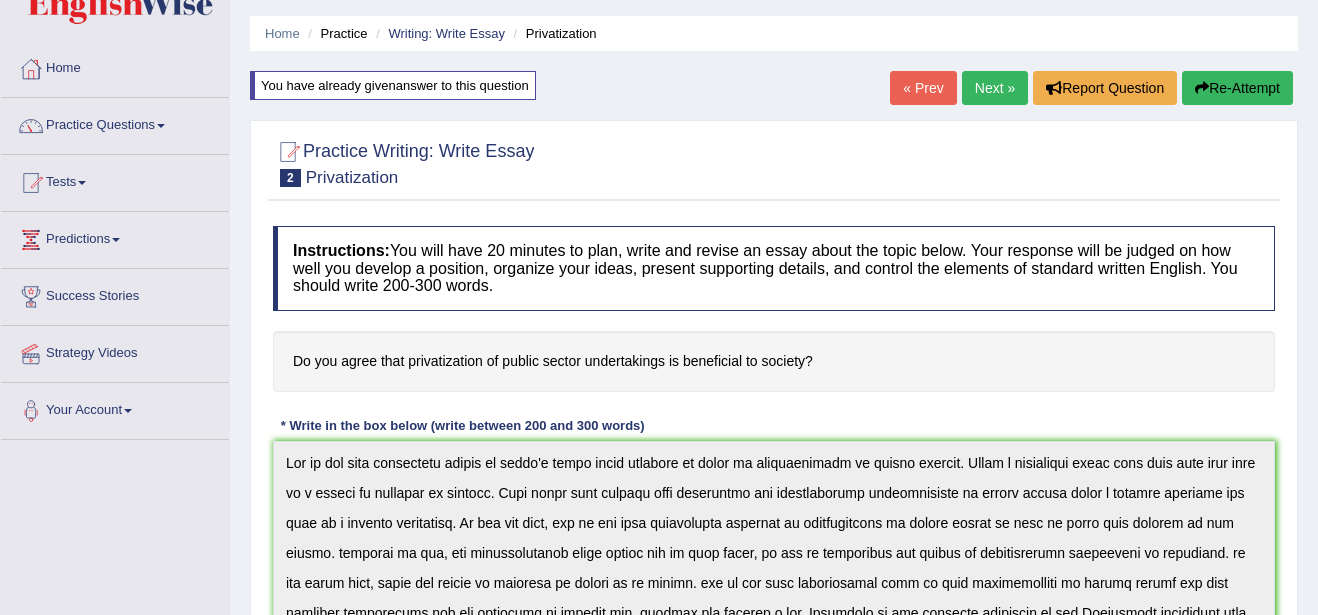 click on "Next »" at bounding box center (995, 88) 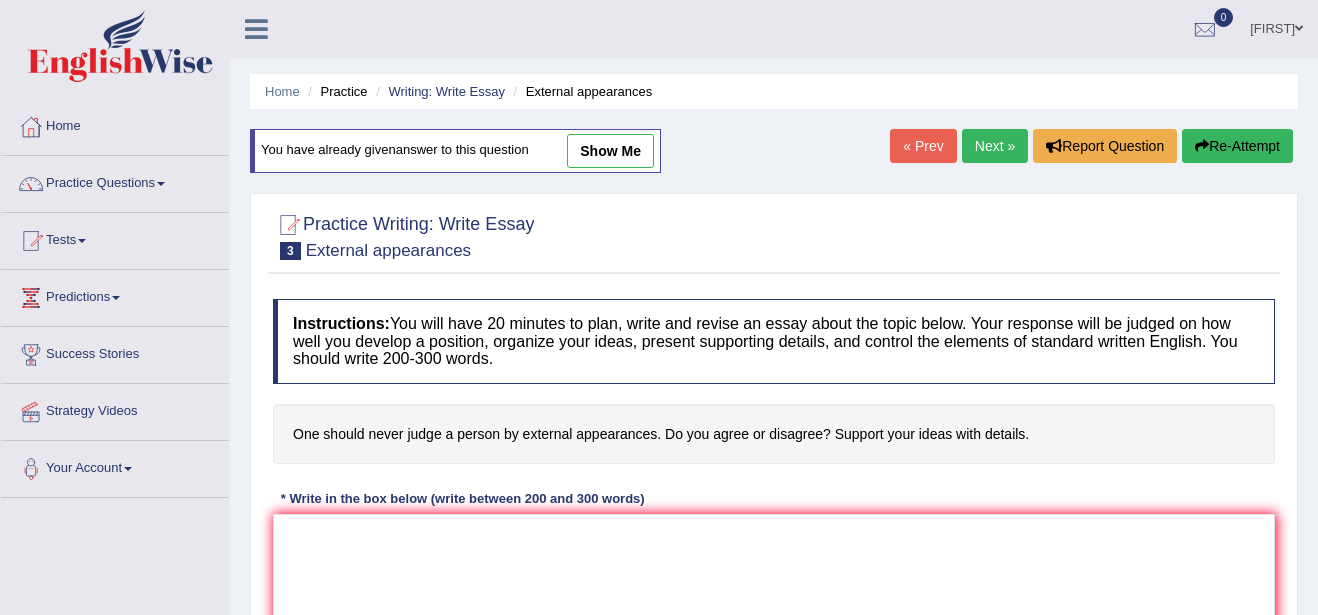 scroll, scrollTop: 0, scrollLeft: 0, axis: both 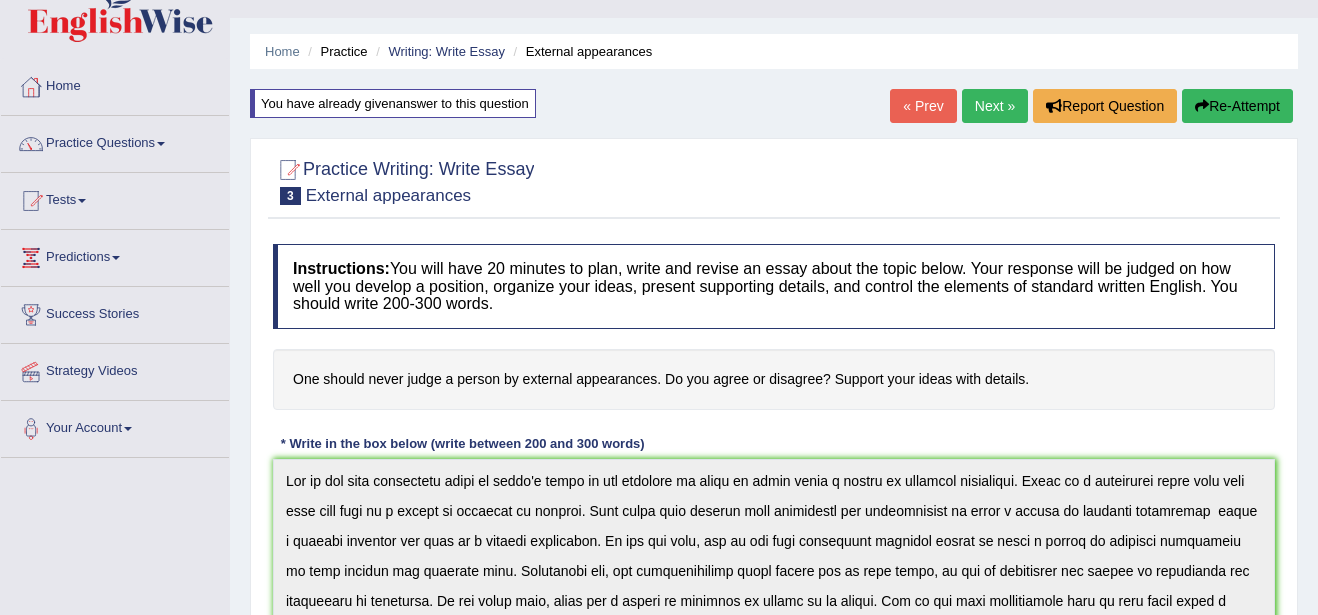 click on "Next »" at bounding box center [995, 106] 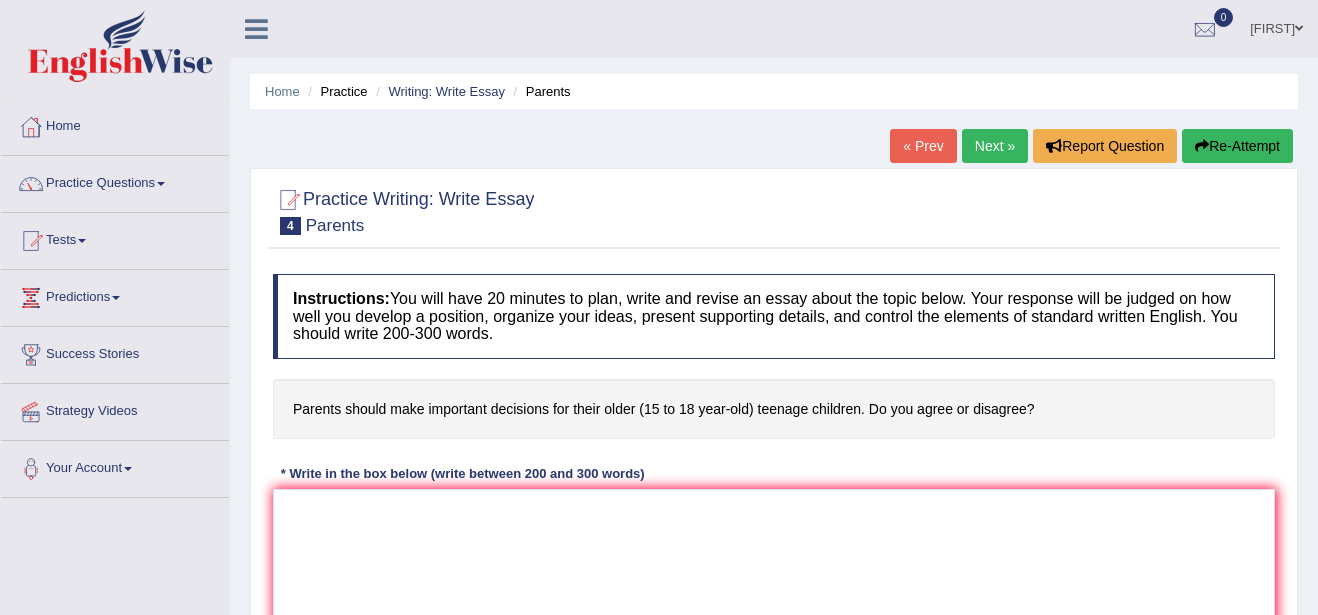 scroll, scrollTop: 0, scrollLeft: 0, axis: both 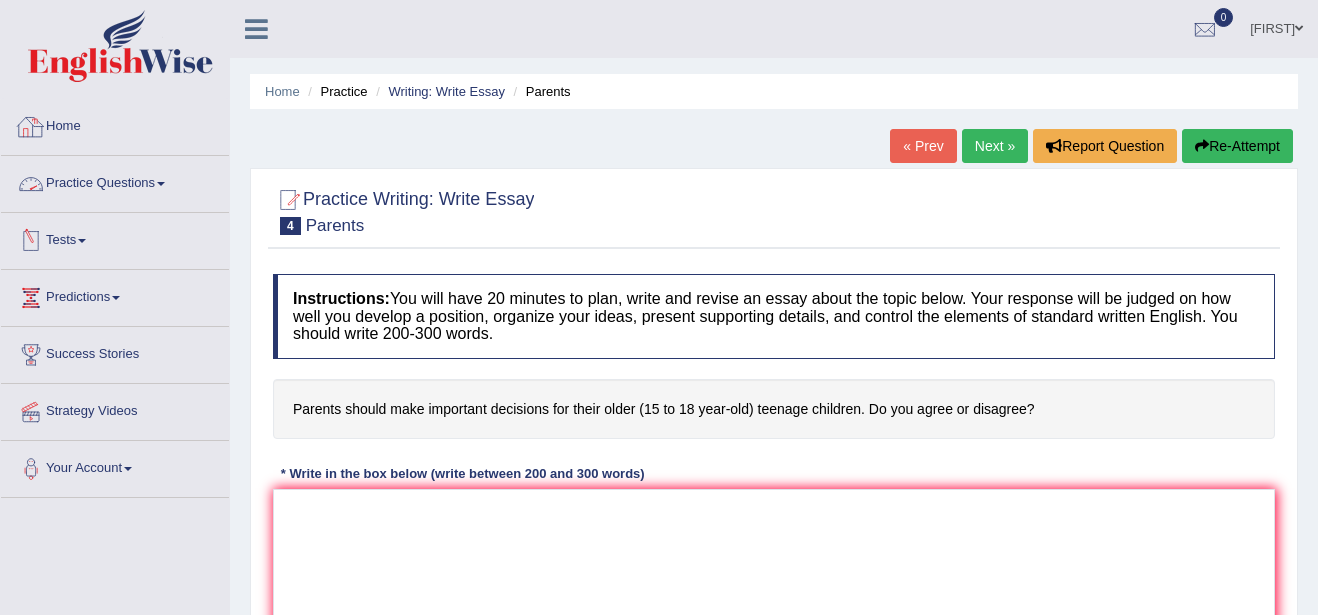 click on "Home" at bounding box center (115, 124) 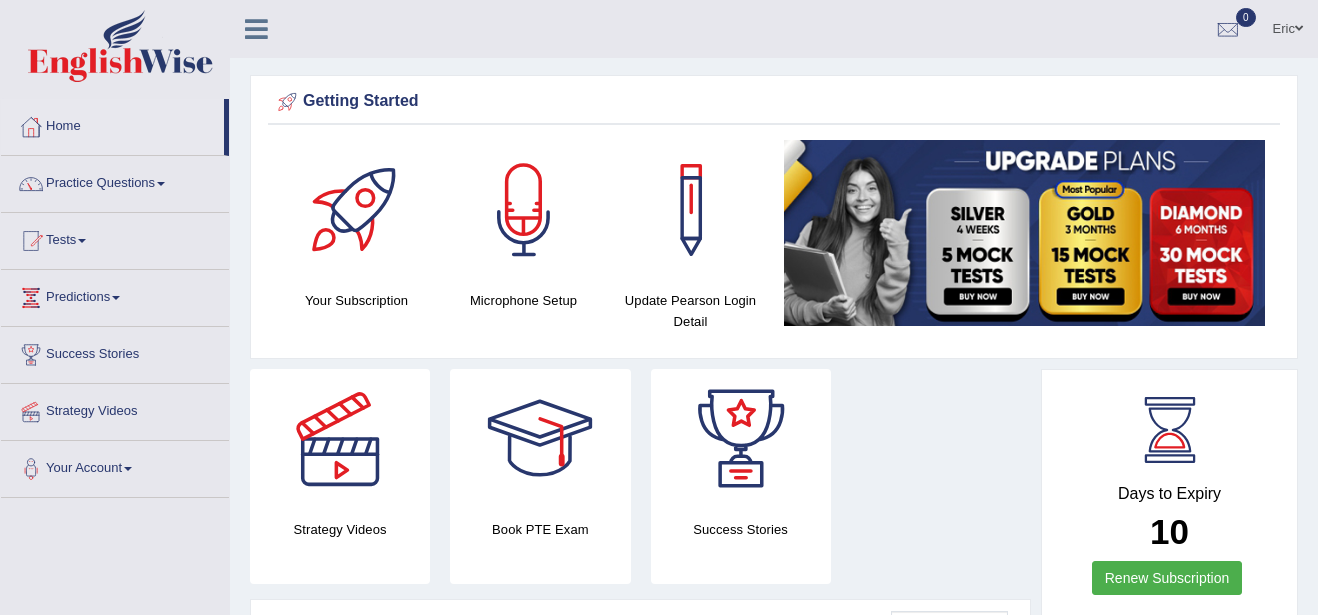 scroll, scrollTop: 0, scrollLeft: 0, axis: both 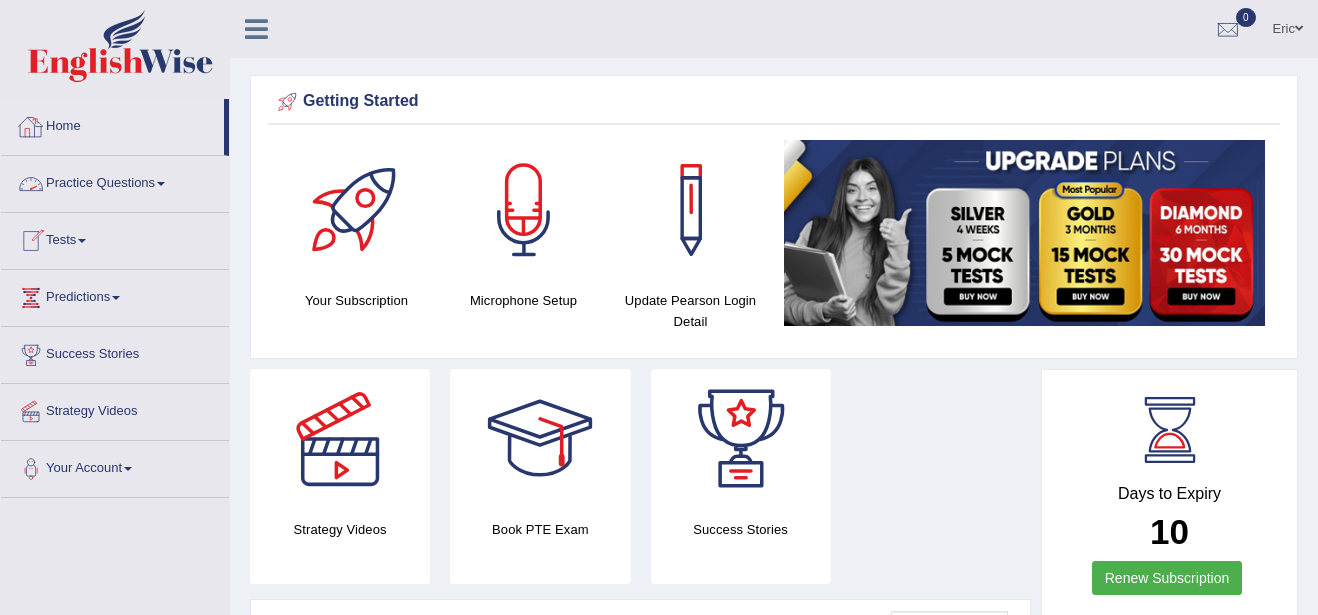 click on "Home" at bounding box center [112, 124] 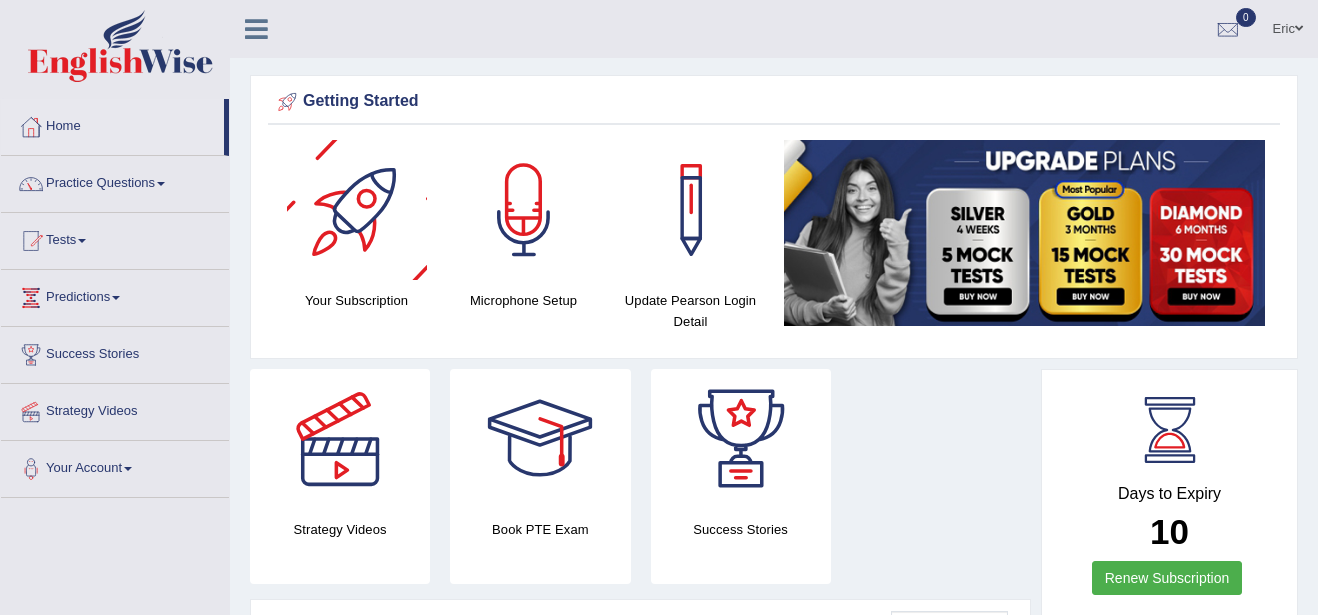 scroll, scrollTop: 0, scrollLeft: 0, axis: both 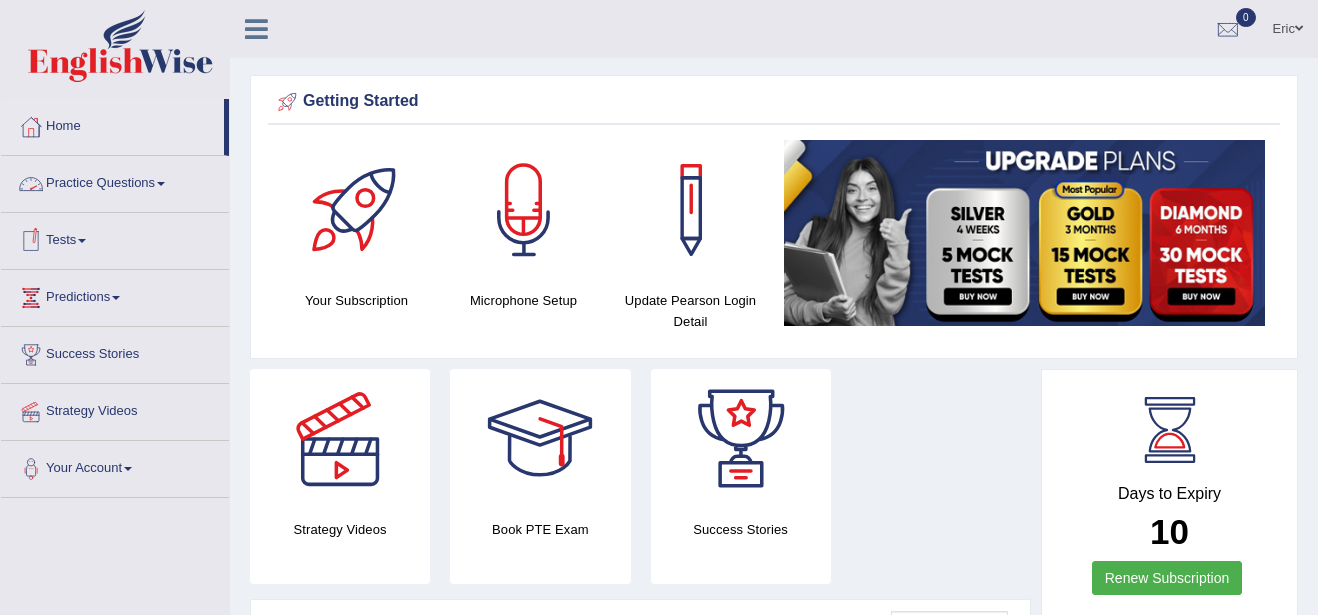 click on "Practice Questions" at bounding box center (115, 181) 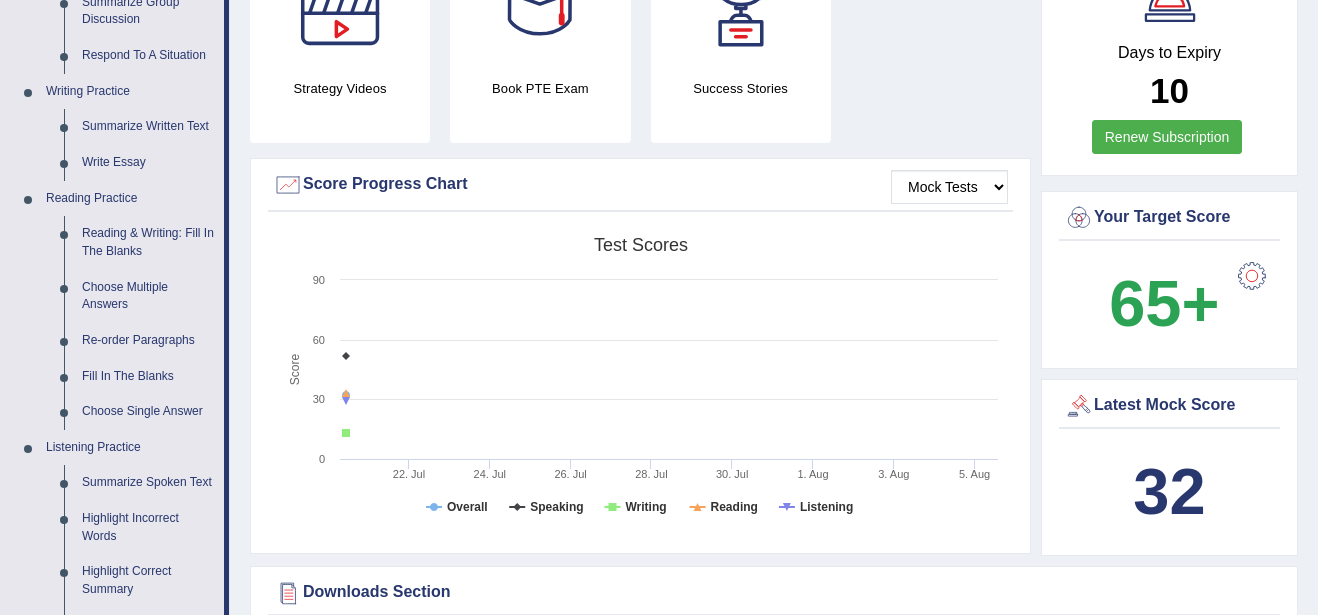 scroll, scrollTop: 480, scrollLeft: 0, axis: vertical 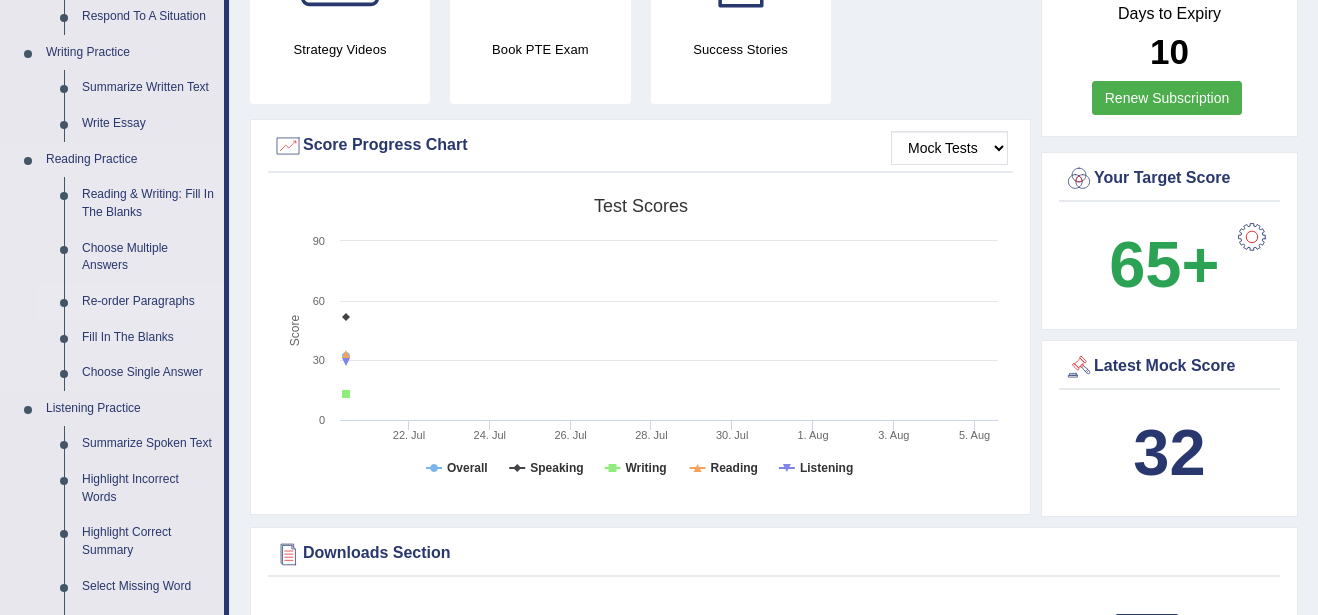 click on "Re-order Paragraphs" at bounding box center [148, 302] 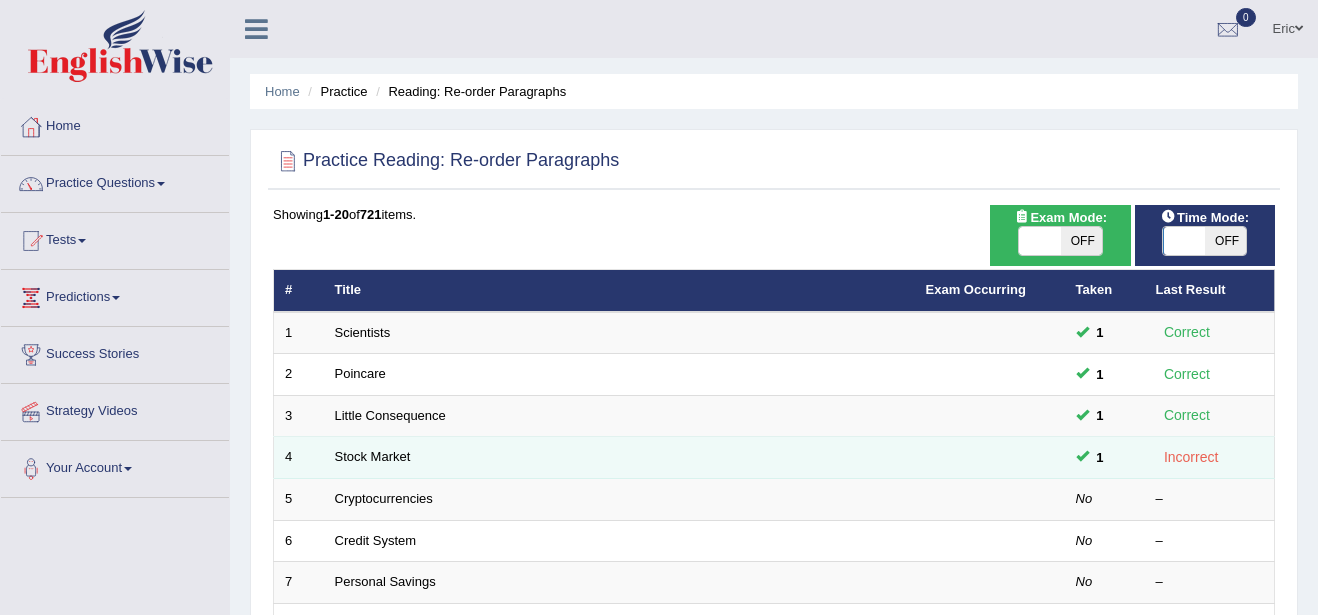 scroll, scrollTop: 0, scrollLeft: 0, axis: both 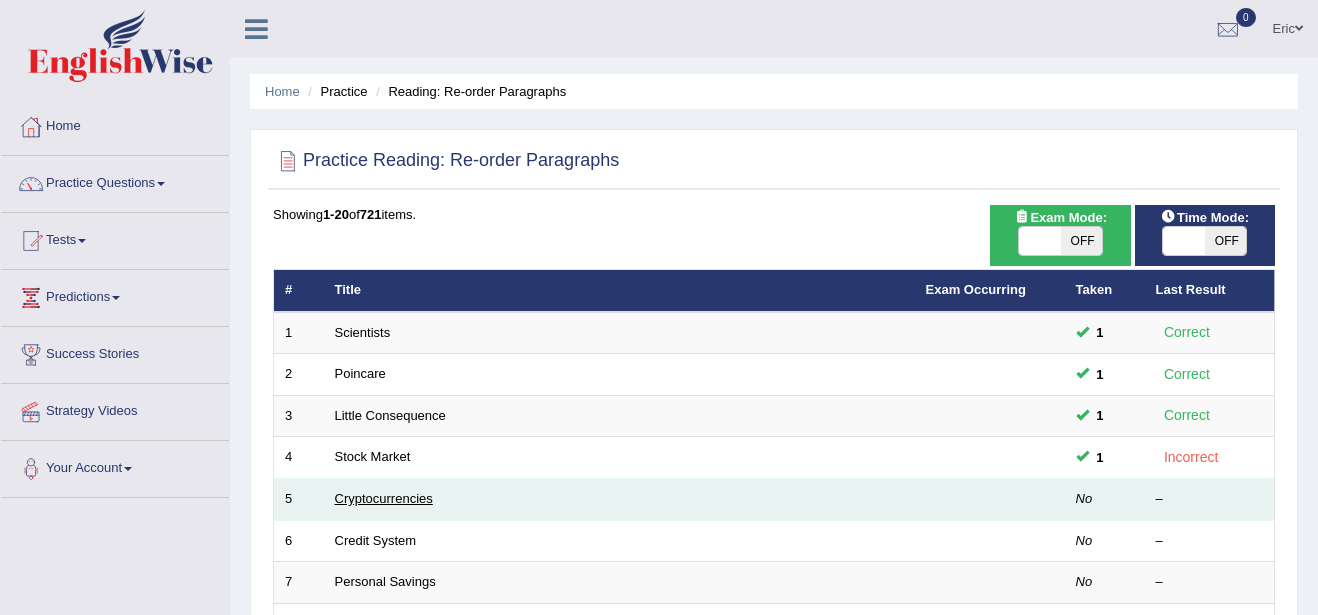 click on "Cryptocurrencies" at bounding box center (384, 498) 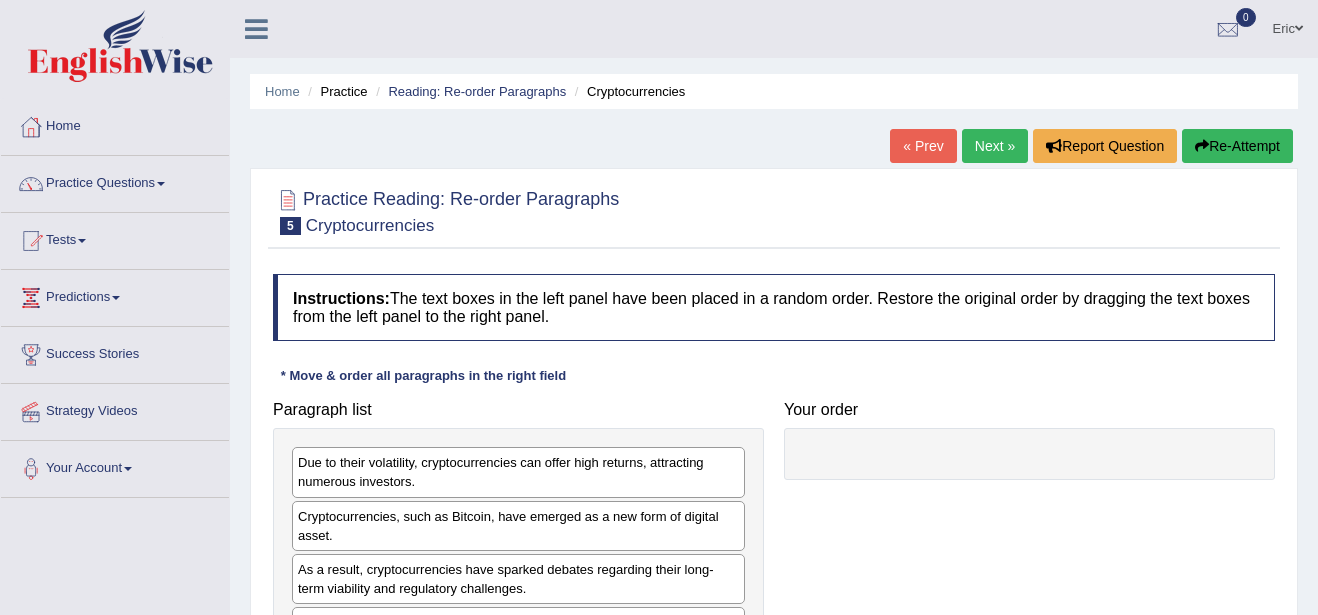 scroll, scrollTop: 0, scrollLeft: 0, axis: both 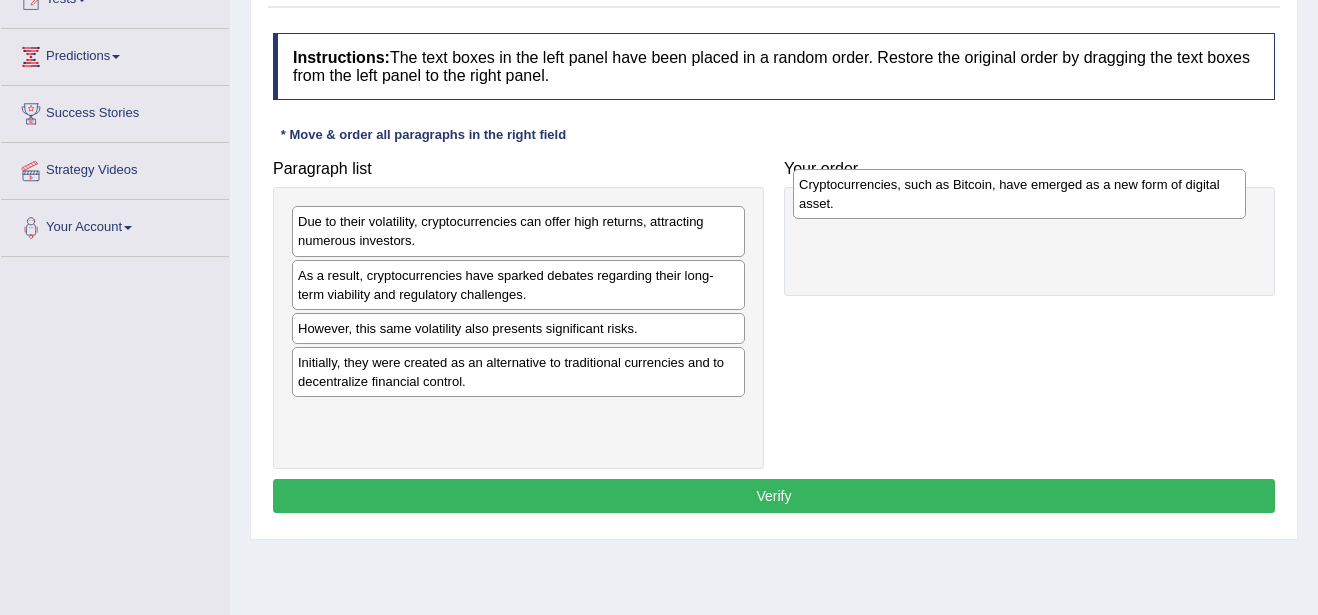 drag, startPoint x: 335, startPoint y: 288, endPoint x: 836, endPoint y: 197, distance: 509.19742 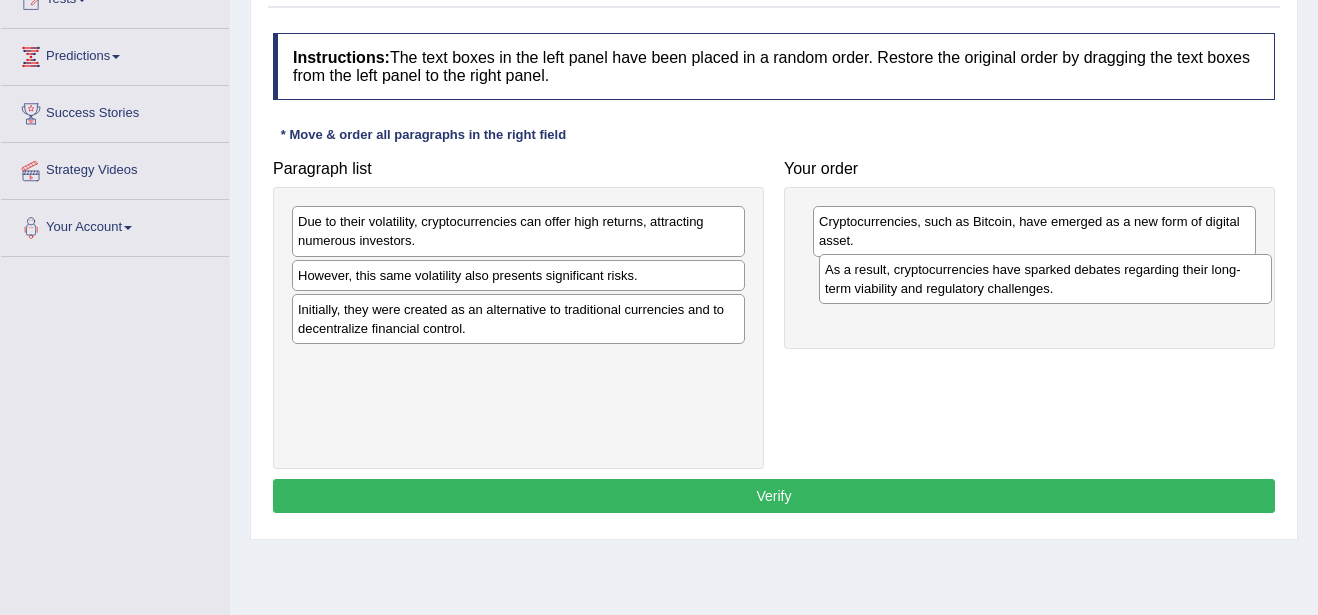 drag, startPoint x: 410, startPoint y: 293, endPoint x: 937, endPoint y: 287, distance: 527.0342 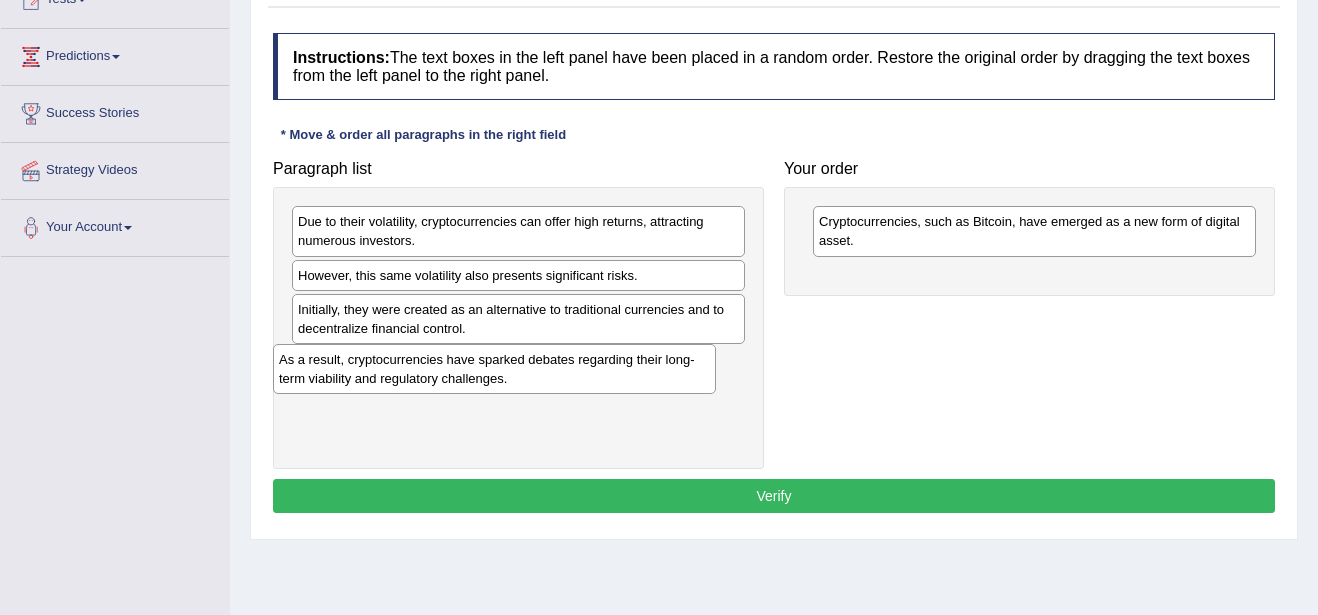 drag, startPoint x: 857, startPoint y: 303, endPoint x: 314, endPoint y: 387, distance: 549.4588 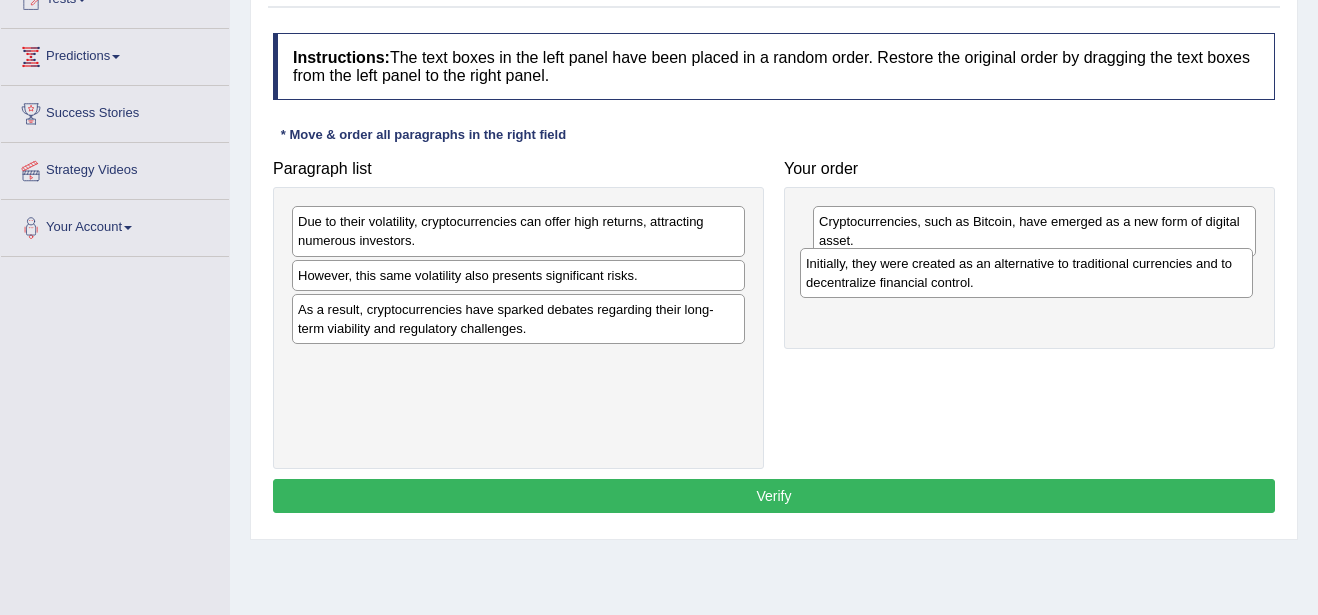 drag, startPoint x: 334, startPoint y: 319, endPoint x: 842, endPoint y: 273, distance: 510.07843 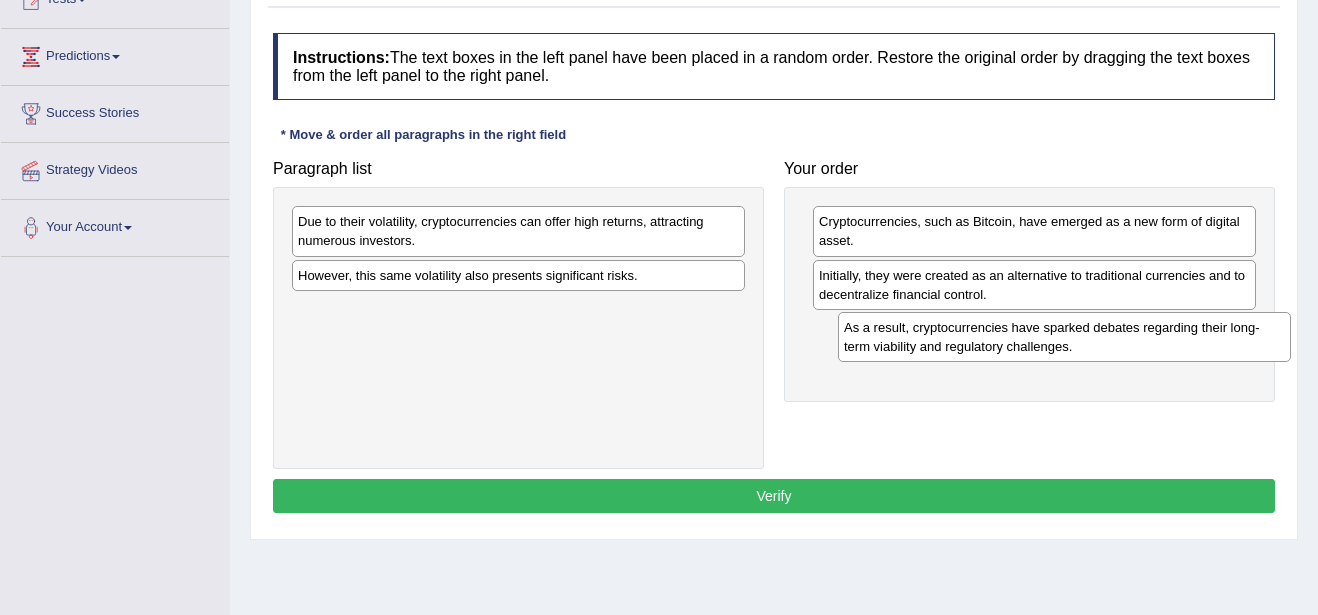 drag, startPoint x: 525, startPoint y: 321, endPoint x: 1071, endPoint y: 339, distance: 546.29663 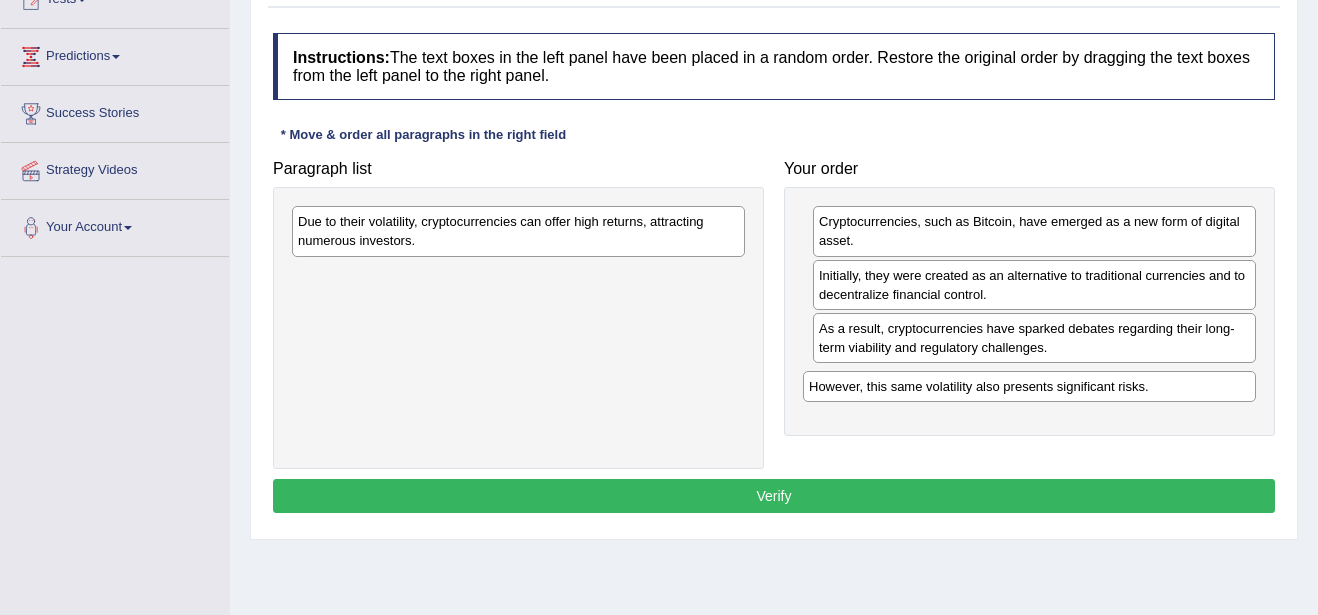 drag, startPoint x: 601, startPoint y: 278, endPoint x: 1112, endPoint y: 388, distance: 522.70544 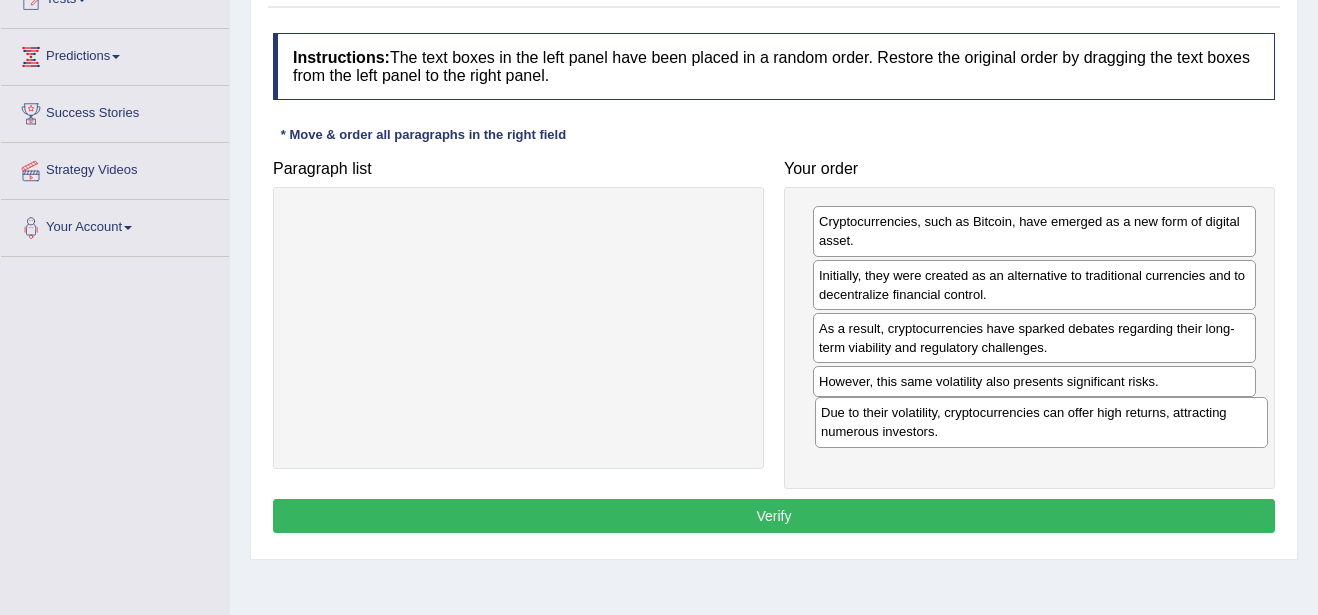 drag, startPoint x: 638, startPoint y: 216, endPoint x: 1163, endPoint y: 407, distance: 558.6645 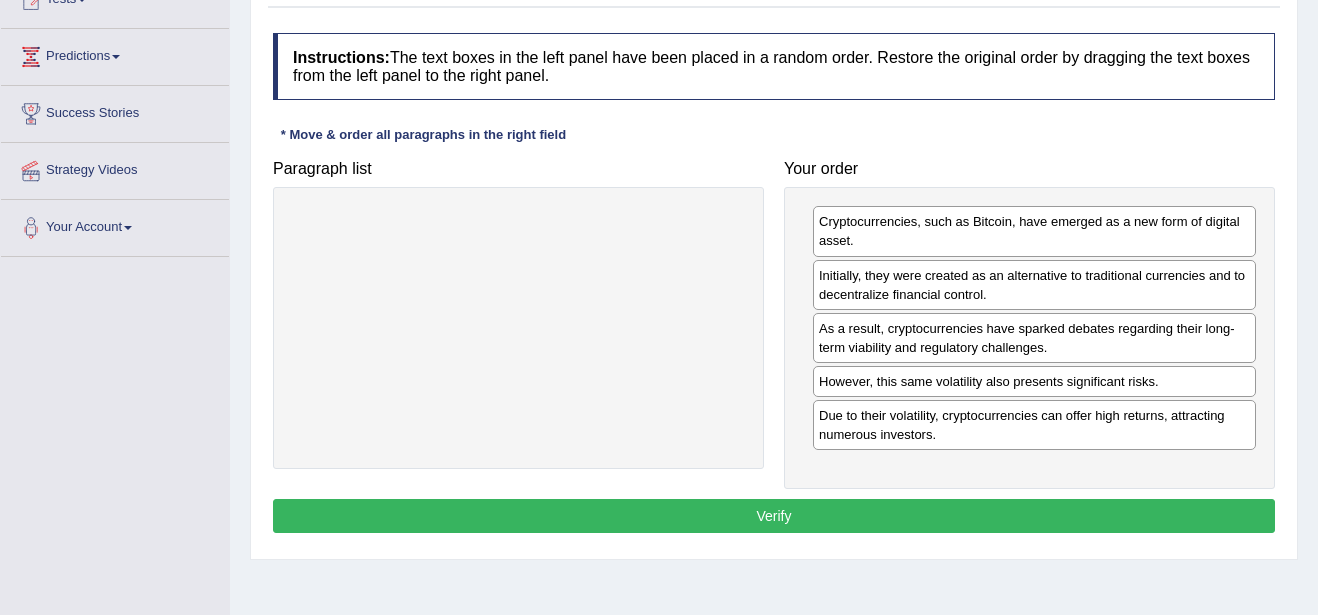 click on "Verify" at bounding box center (774, 516) 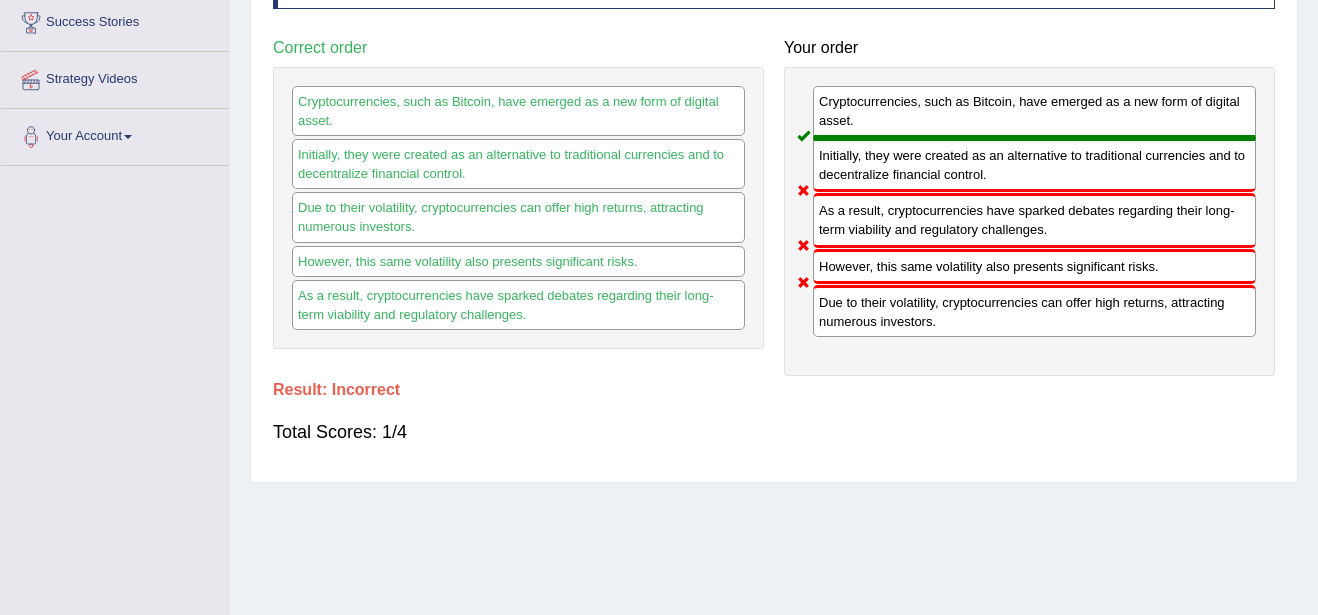 scroll, scrollTop: 361, scrollLeft: 0, axis: vertical 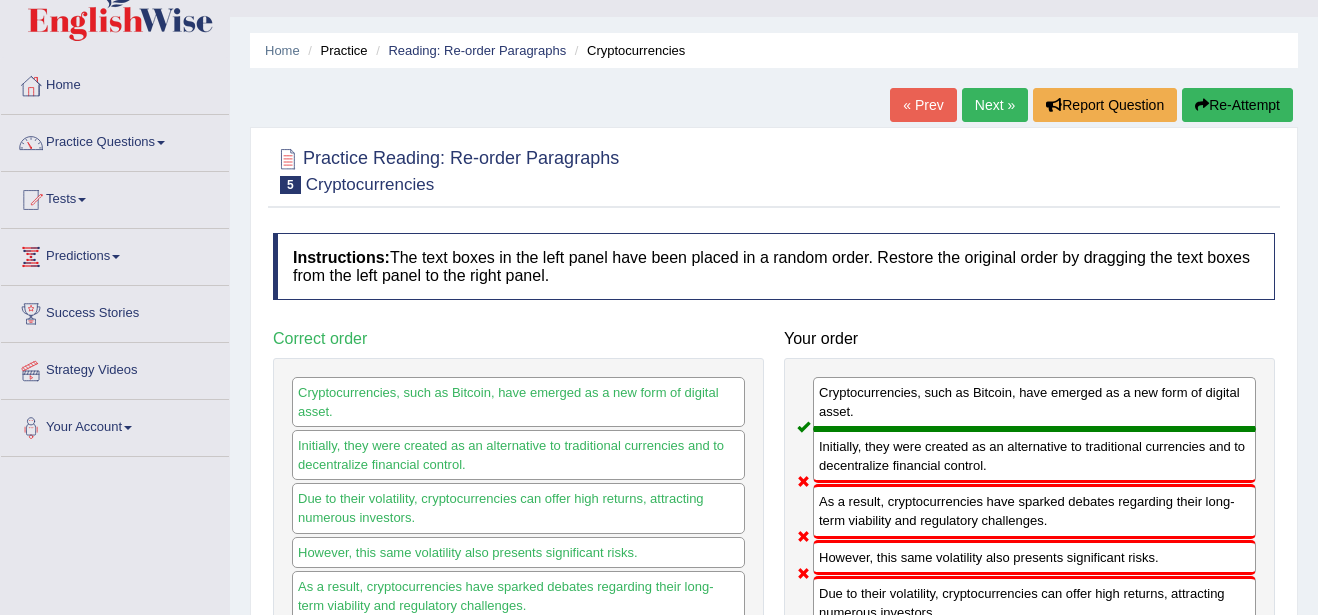 click on "Next »" at bounding box center [995, 105] 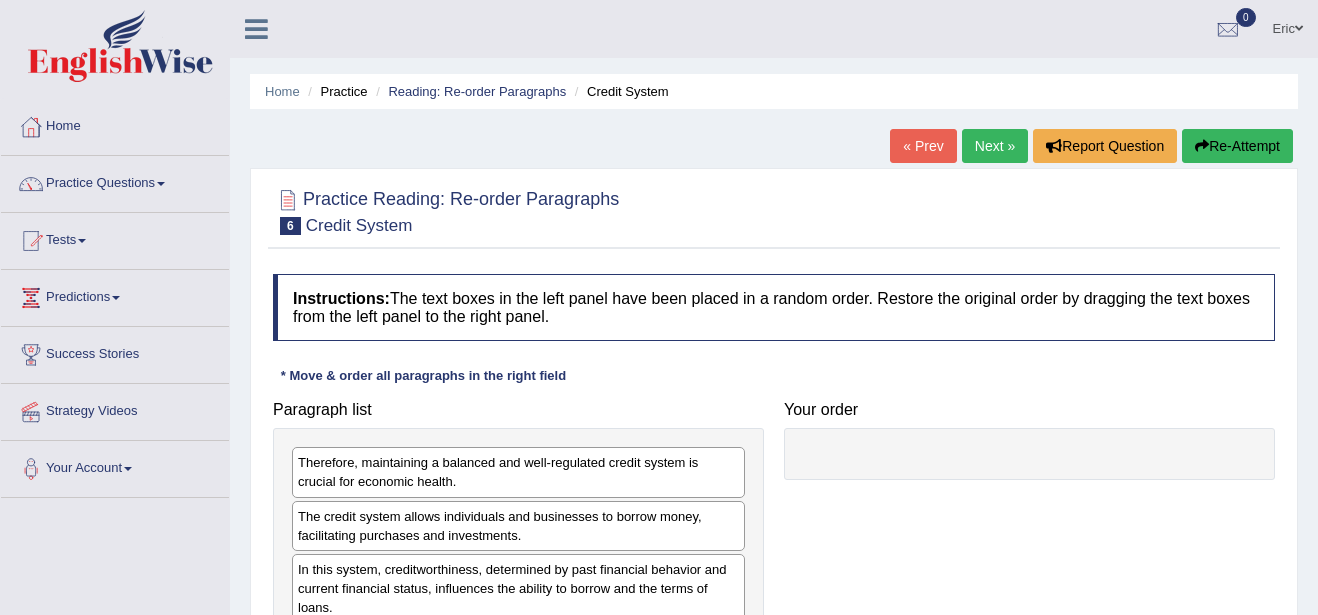 scroll, scrollTop: 0, scrollLeft: 0, axis: both 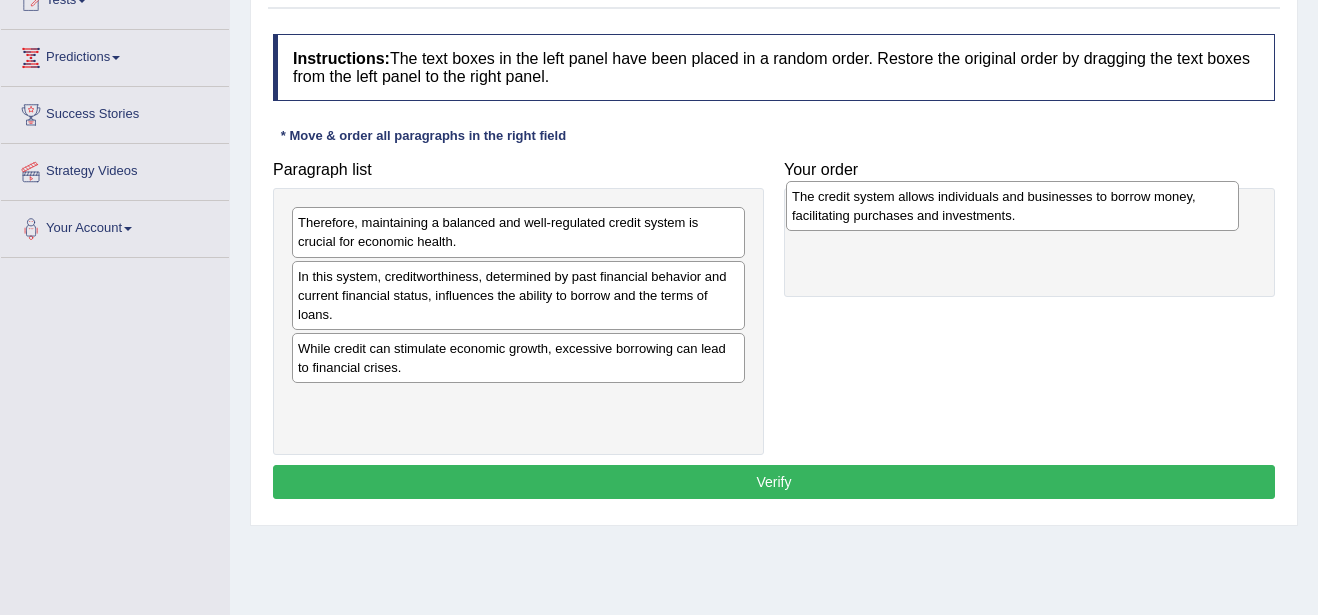 drag, startPoint x: 366, startPoint y: 280, endPoint x: 861, endPoint y: 200, distance: 501.42297 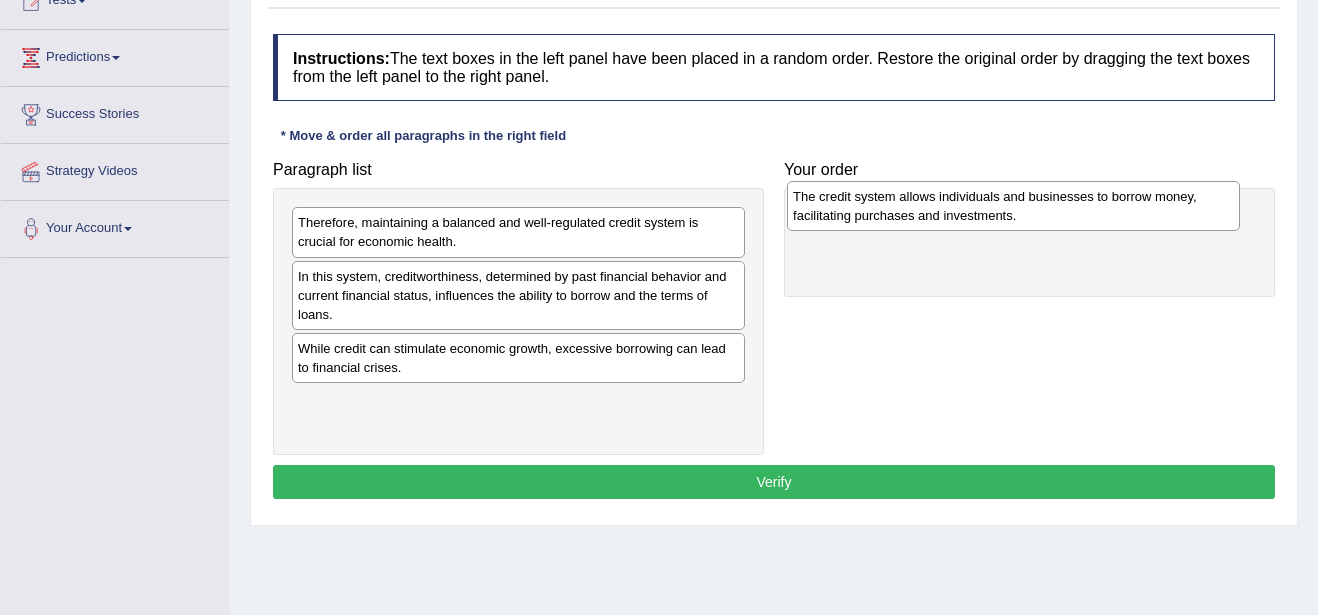 click on "The credit system allows individuals and businesses to borrow money, facilitating purchases and investments." at bounding box center (1013, 206) 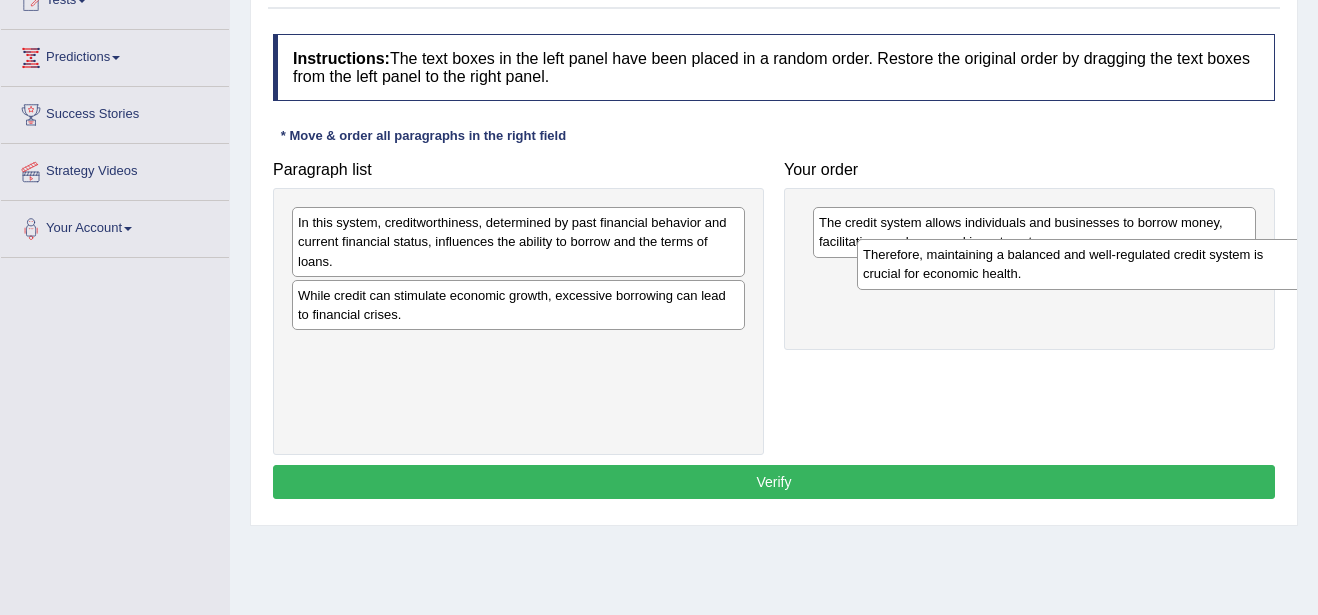 drag, startPoint x: 483, startPoint y: 236, endPoint x: 1049, endPoint y: 268, distance: 566.9039 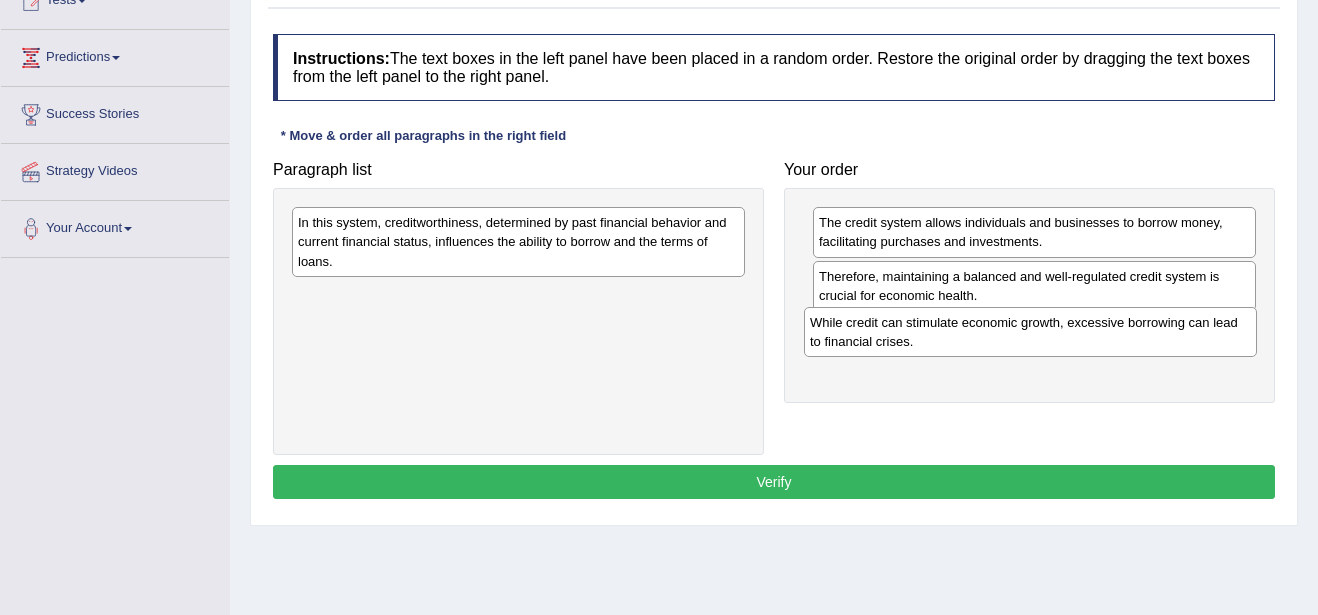 drag, startPoint x: 663, startPoint y: 307, endPoint x: 1175, endPoint y: 334, distance: 512.7114 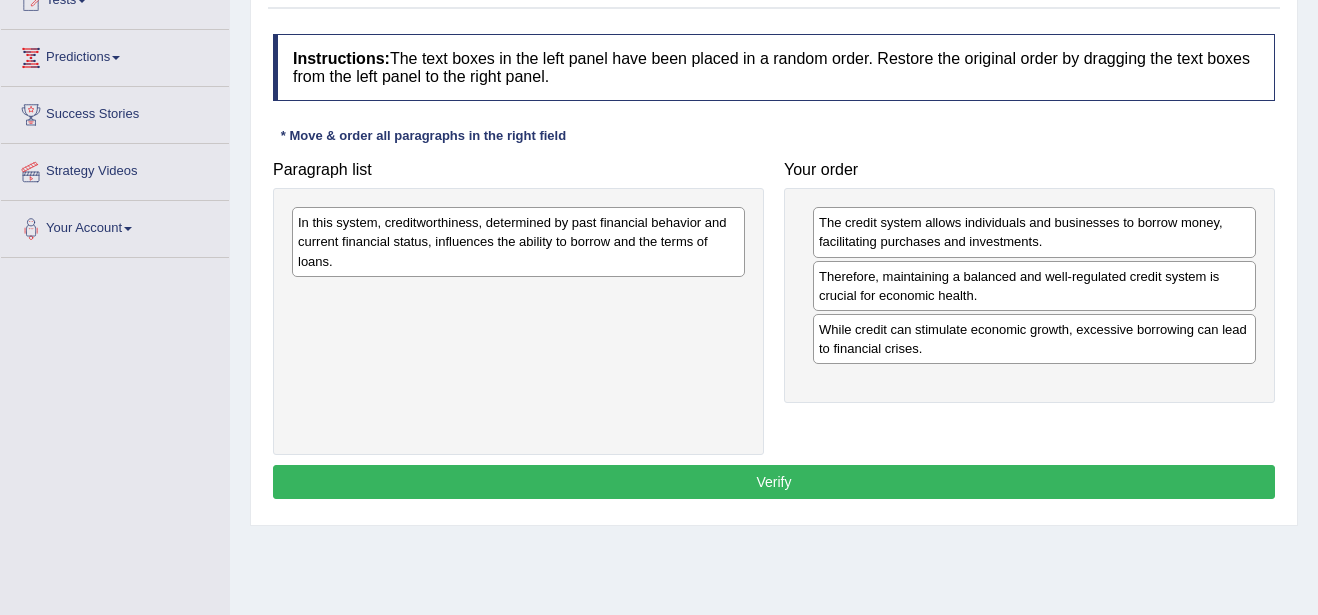 click on "In this system, creditworthiness, determined by past financial behavior and current financial status, influences the
ability to borrow and the terms of loans." at bounding box center [518, 241] 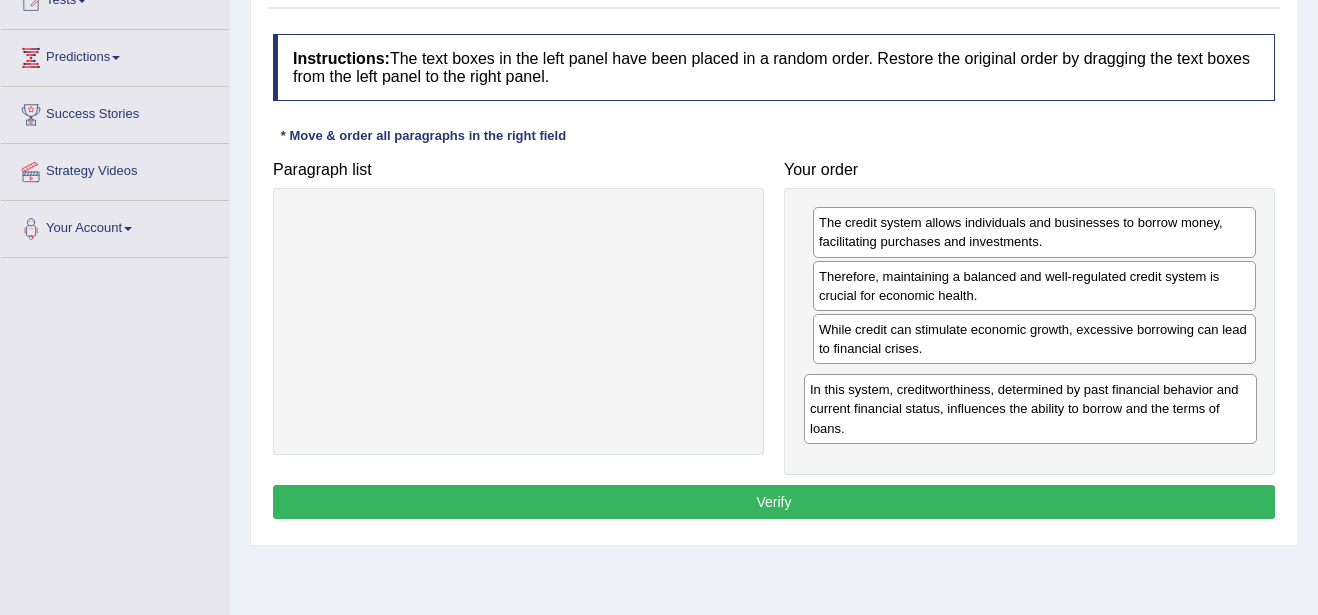 drag, startPoint x: 489, startPoint y: 243, endPoint x: 1001, endPoint y: 410, distance: 538.5471 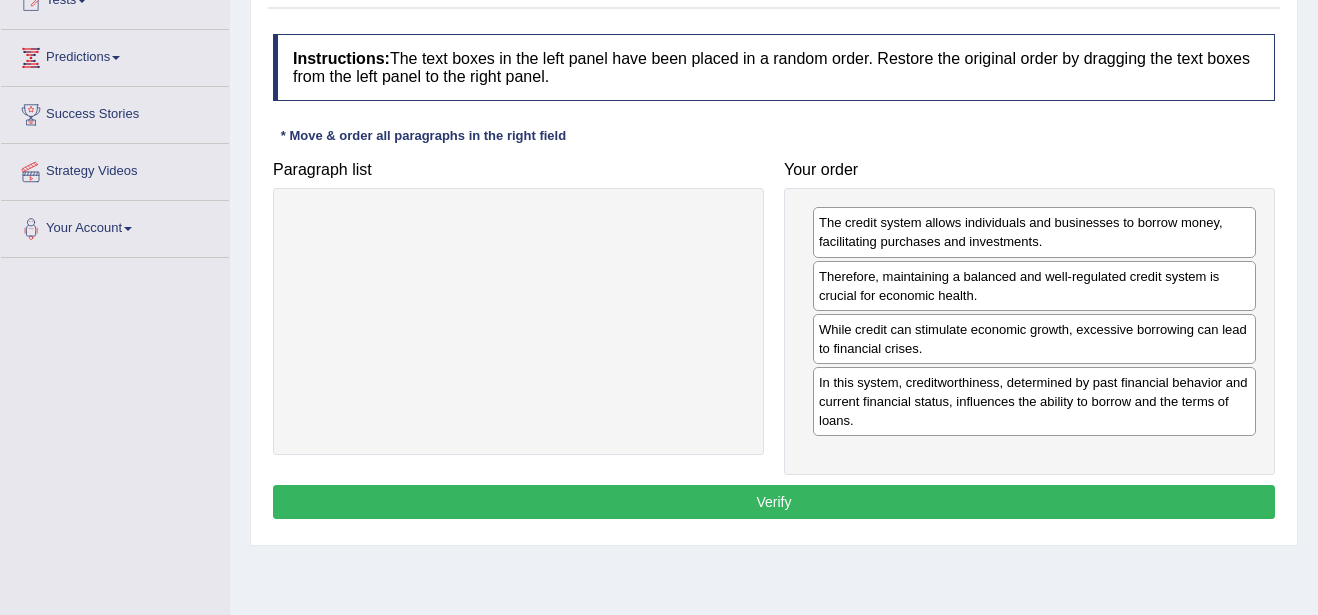 click on "Verify" at bounding box center [774, 502] 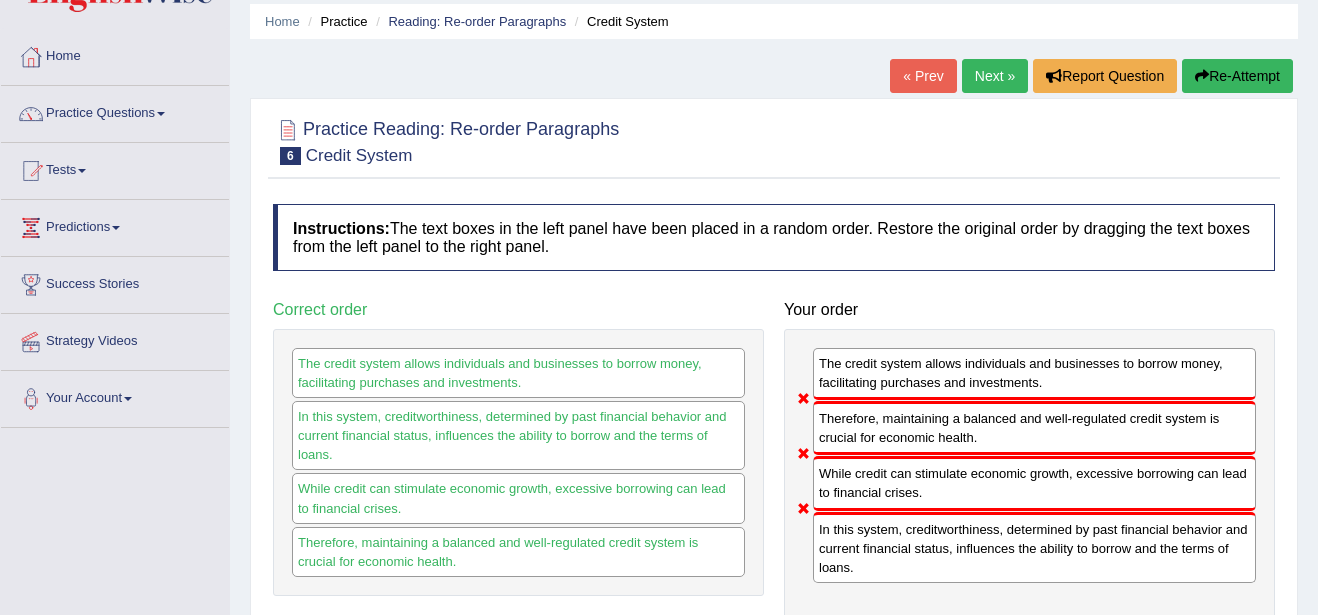 scroll, scrollTop: 40, scrollLeft: 0, axis: vertical 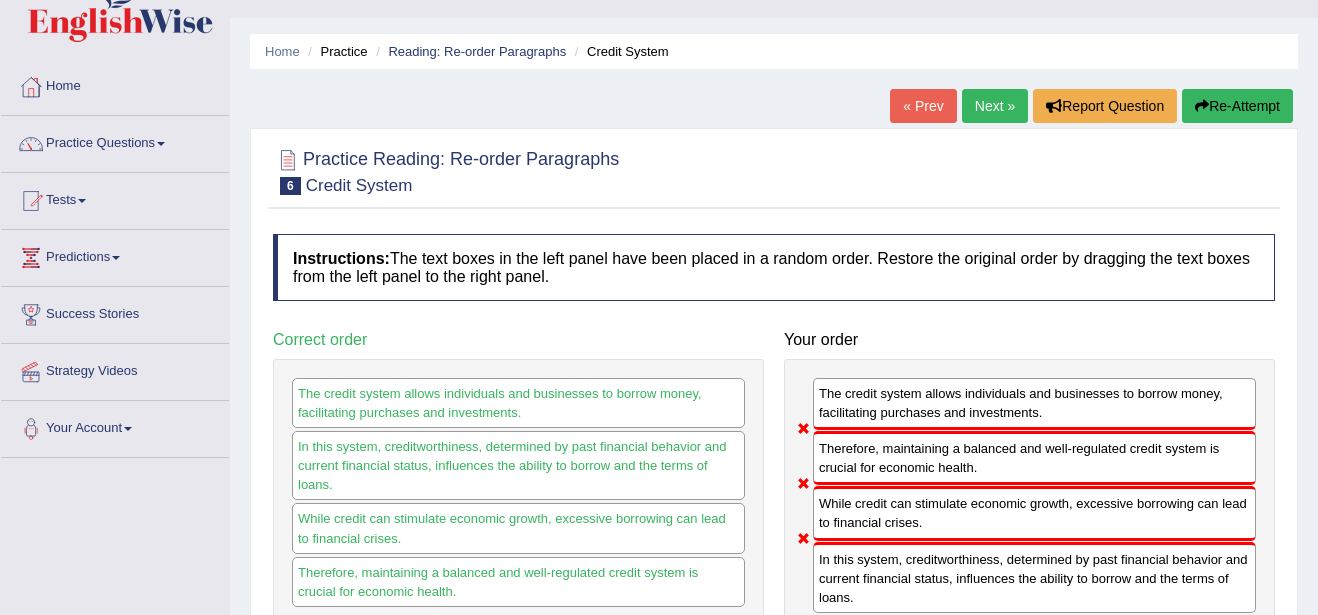 click on "Next »" at bounding box center [995, 106] 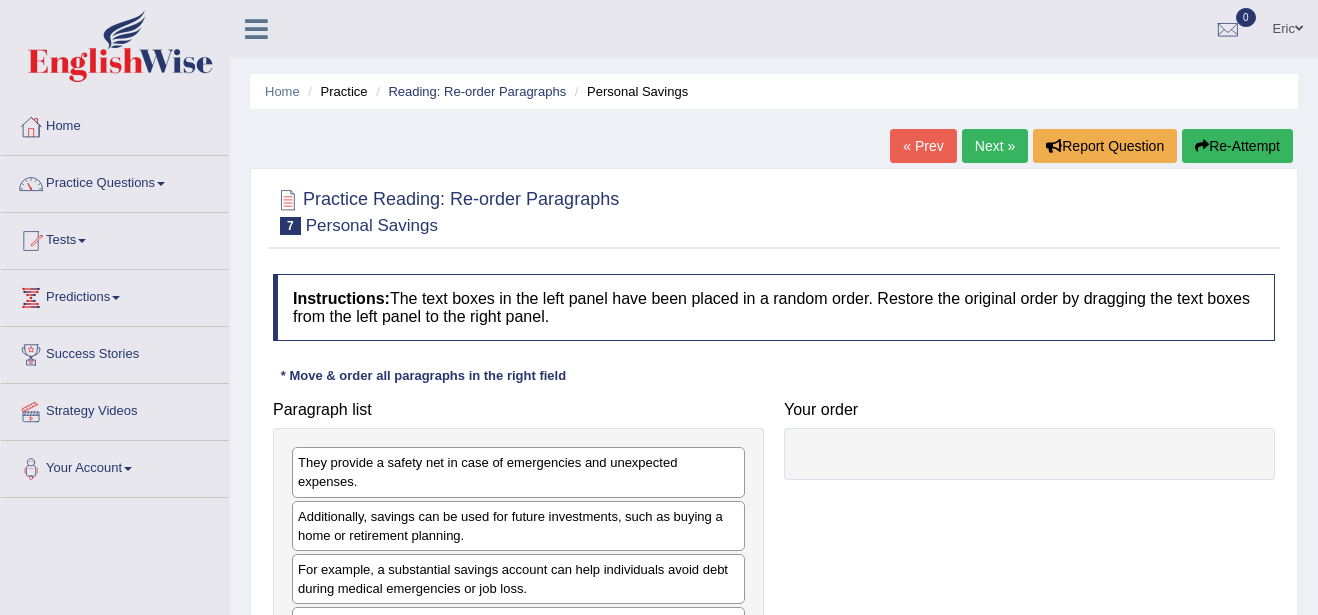 scroll, scrollTop: 0, scrollLeft: 0, axis: both 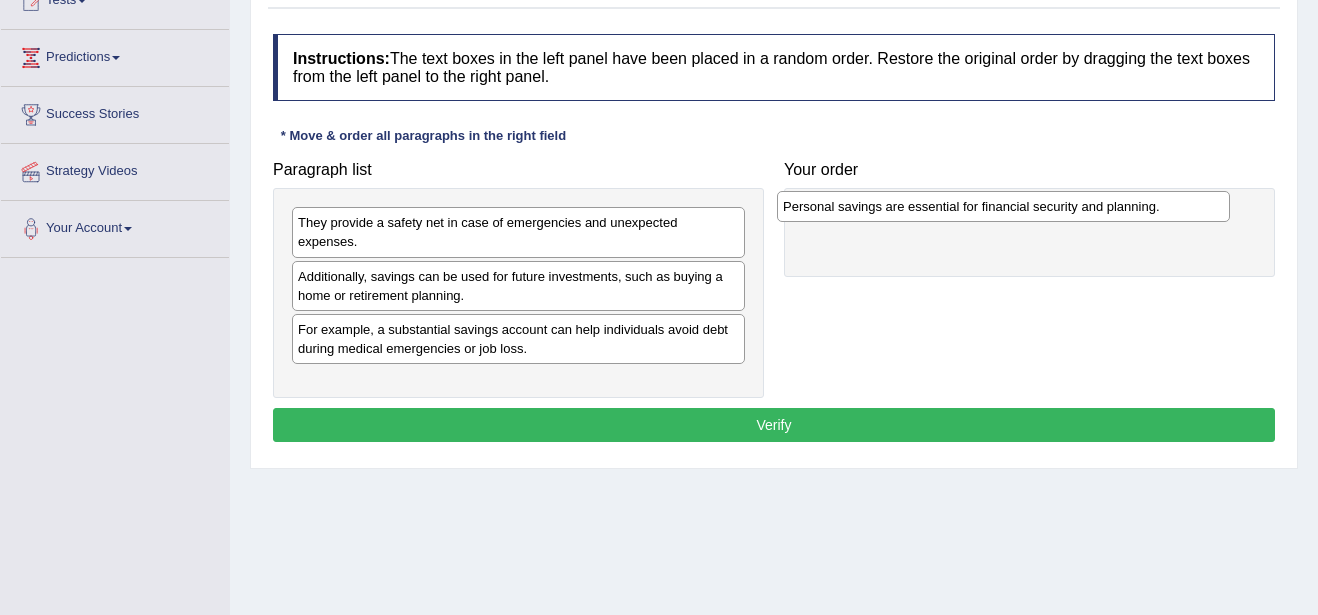 drag, startPoint x: 614, startPoint y: 366, endPoint x: 1102, endPoint y: 209, distance: 512.6334 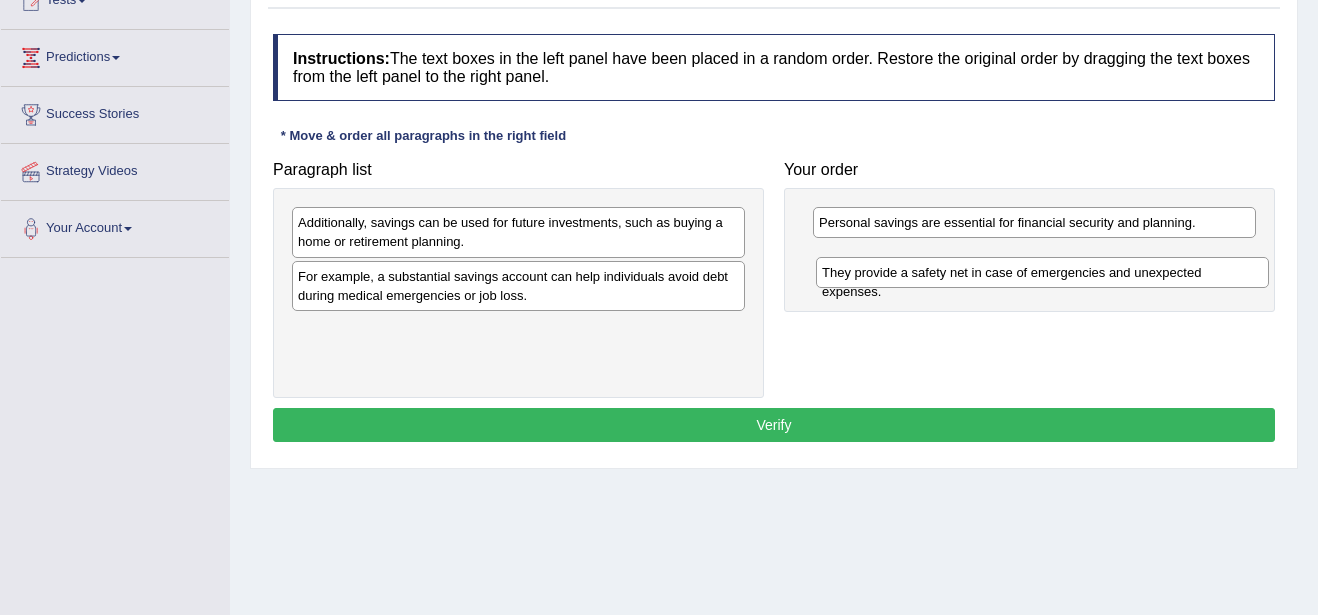 drag, startPoint x: 648, startPoint y: 224, endPoint x: 1172, endPoint y: 274, distance: 526.38007 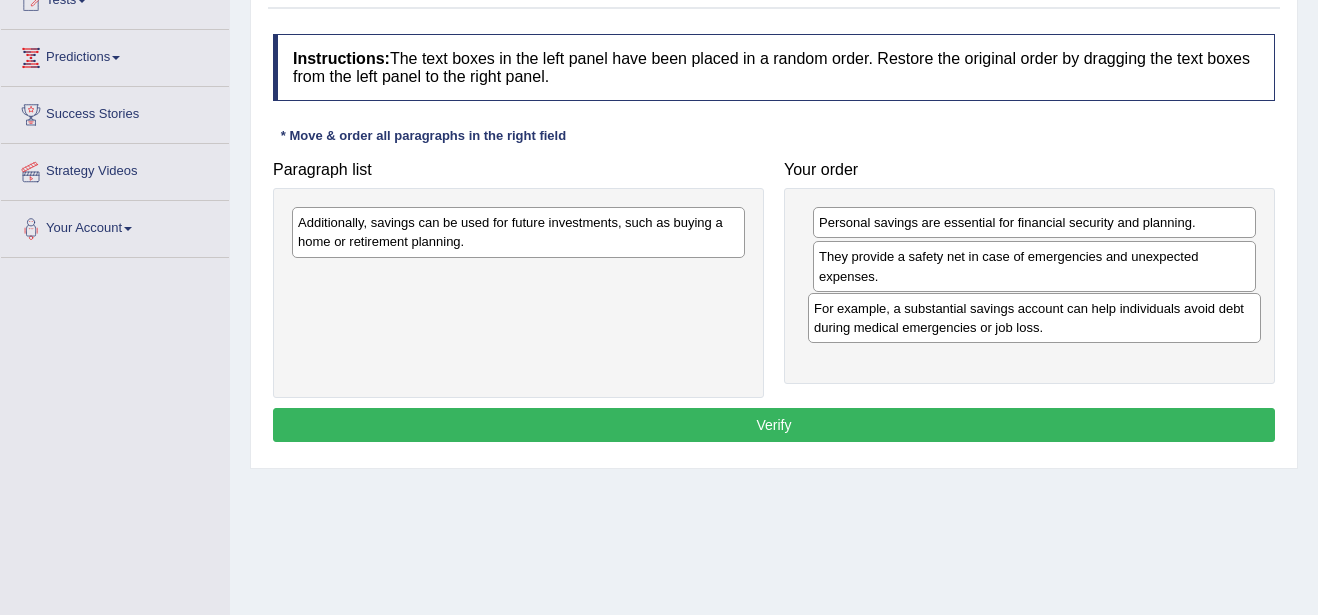 drag, startPoint x: 594, startPoint y: 280, endPoint x: 1111, endPoint y: 311, distance: 517.9286 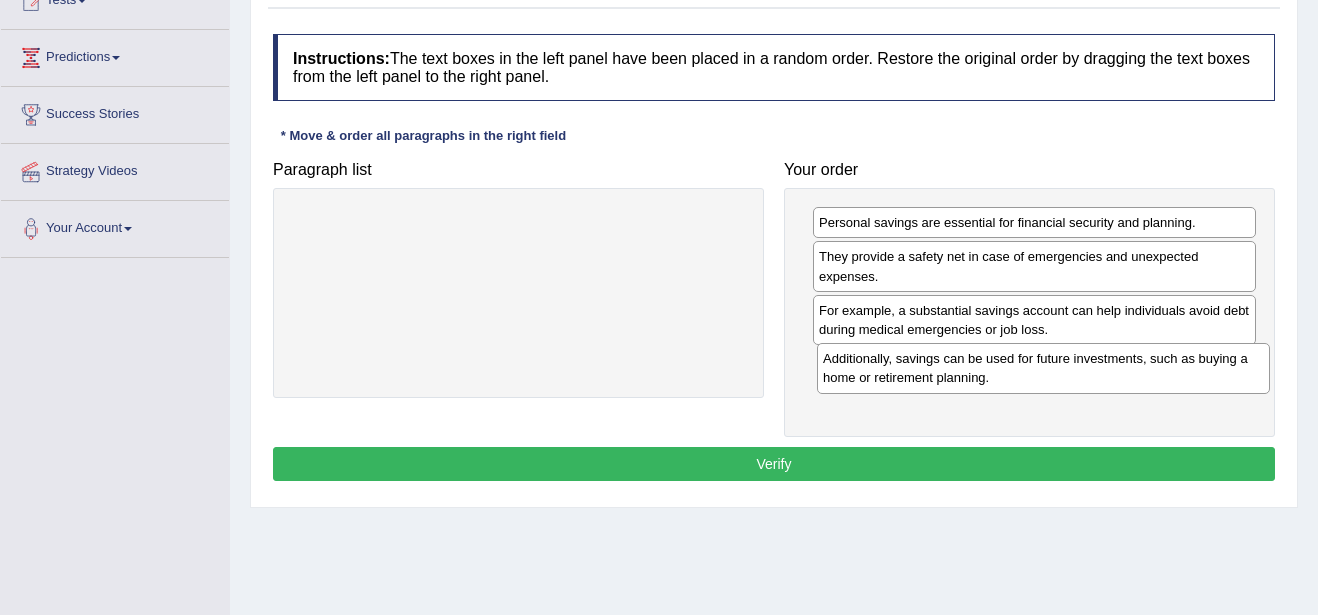 drag, startPoint x: 538, startPoint y: 234, endPoint x: 1063, endPoint y: 370, distance: 542.3292 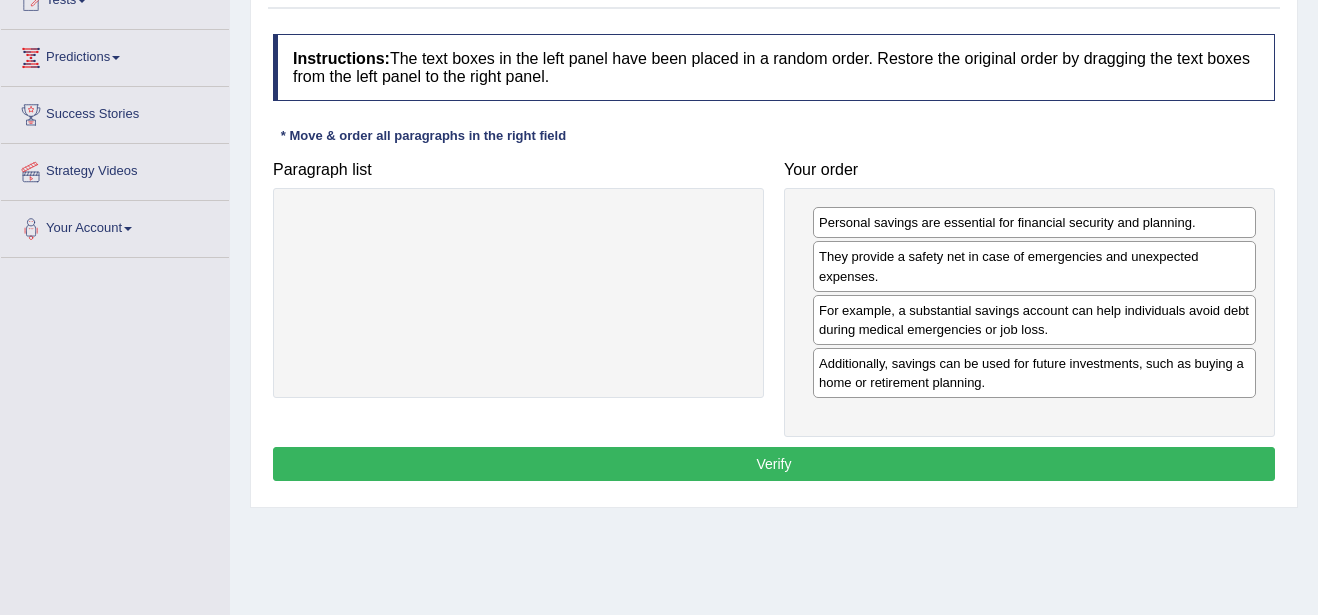 click on "Verify" at bounding box center [774, 464] 